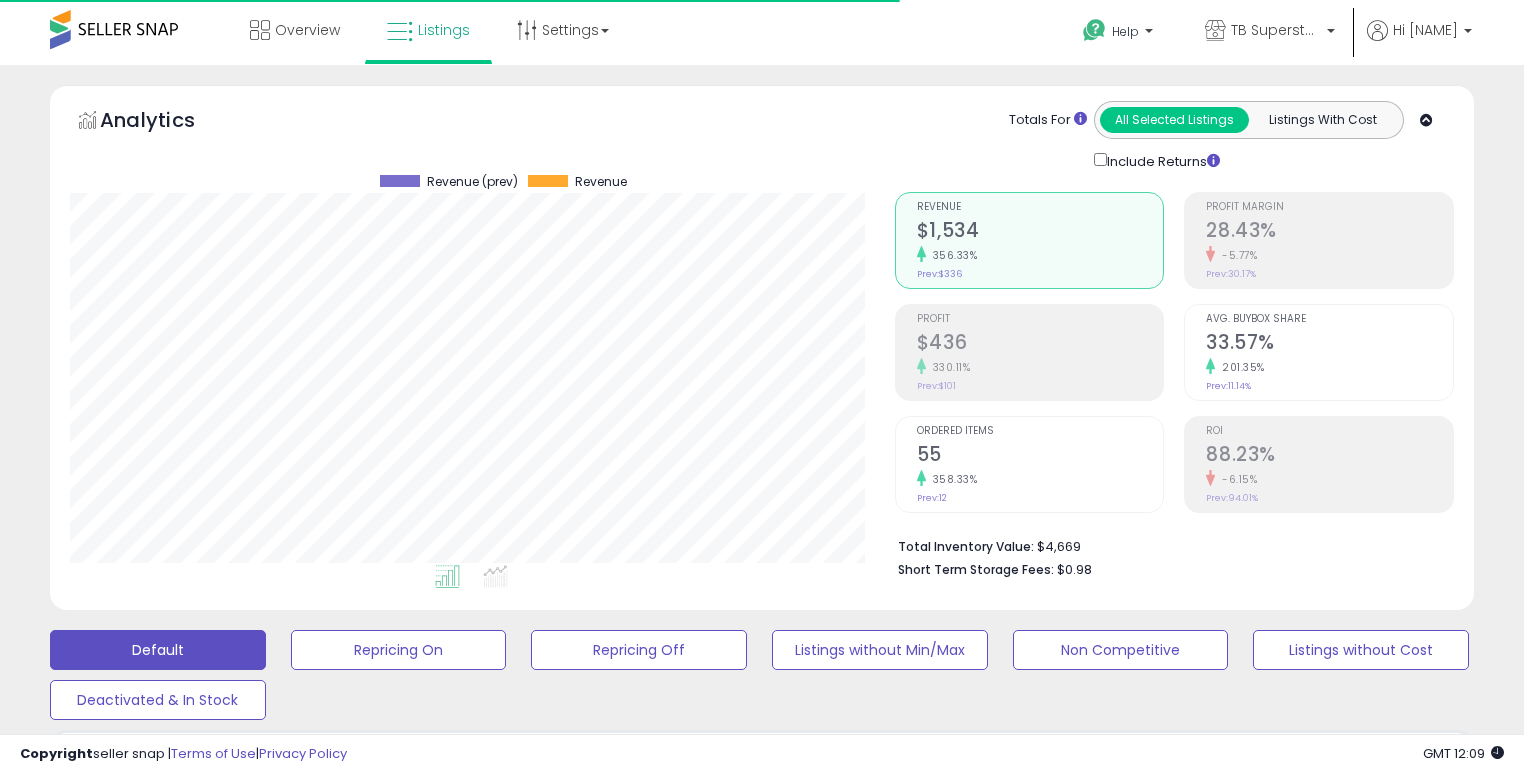 scroll, scrollTop: 595, scrollLeft: 0, axis: vertical 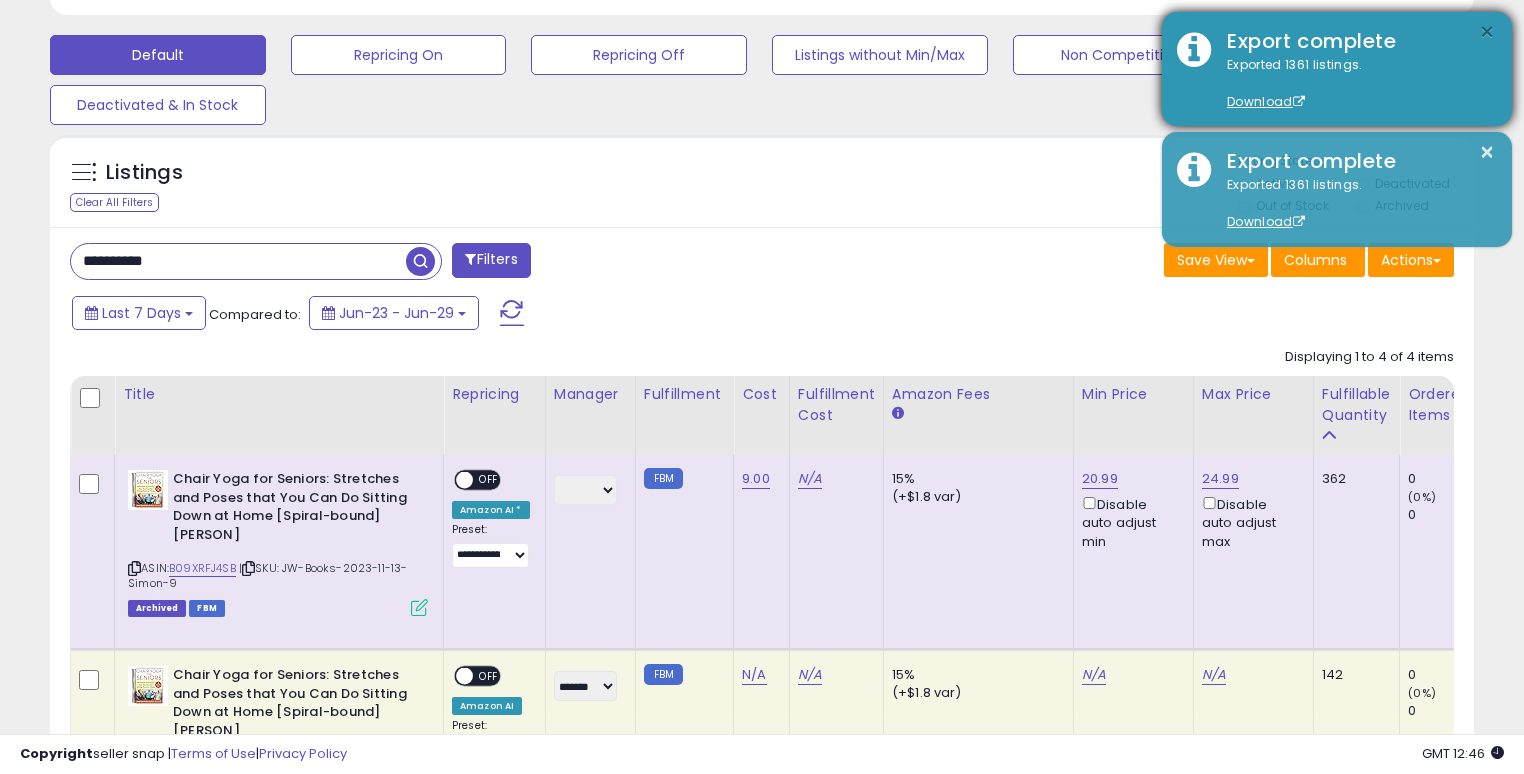 click on "×" at bounding box center (1487, 32) 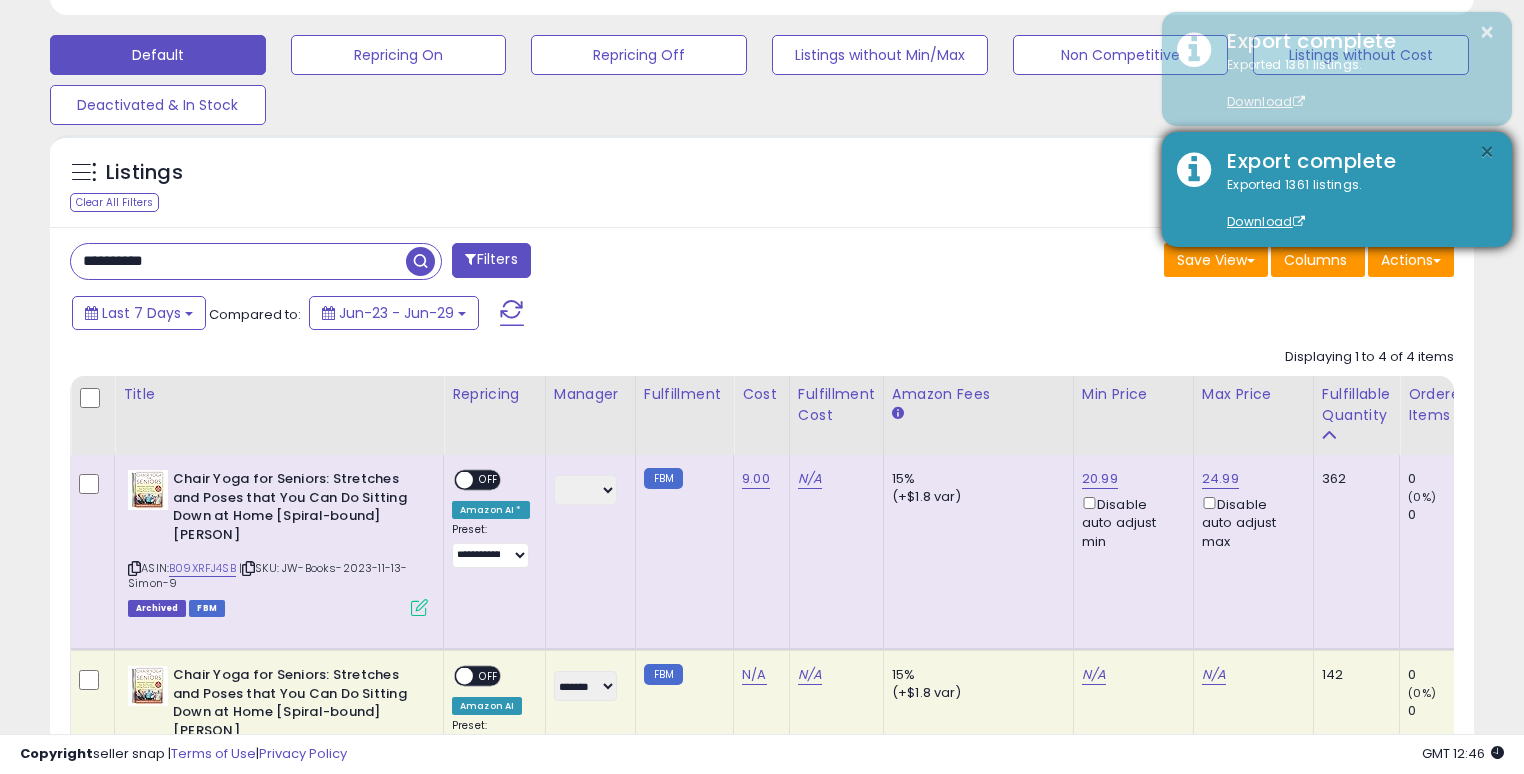click on "×" at bounding box center [1487, 32] 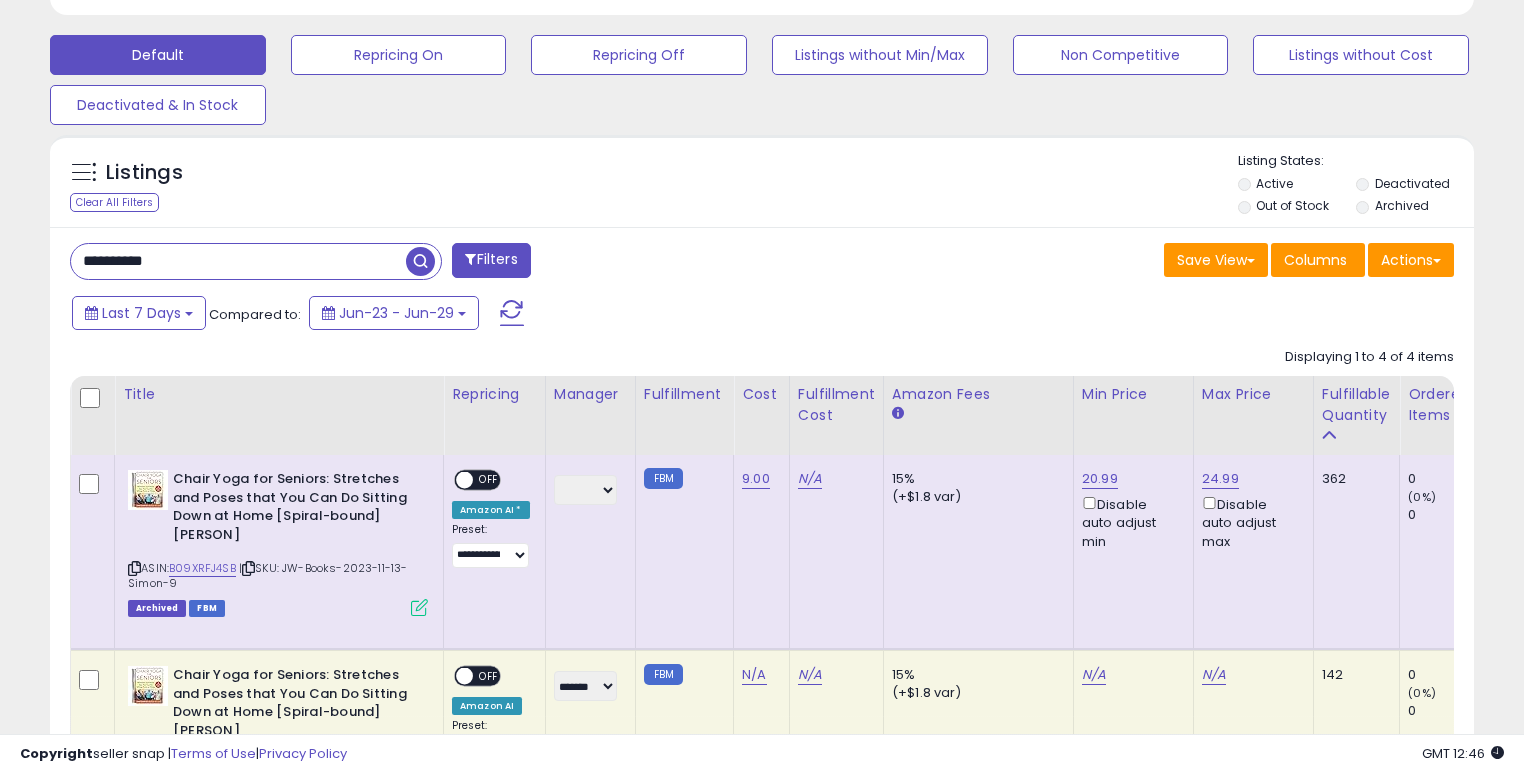 click on "**********" at bounding box center (238, 261) 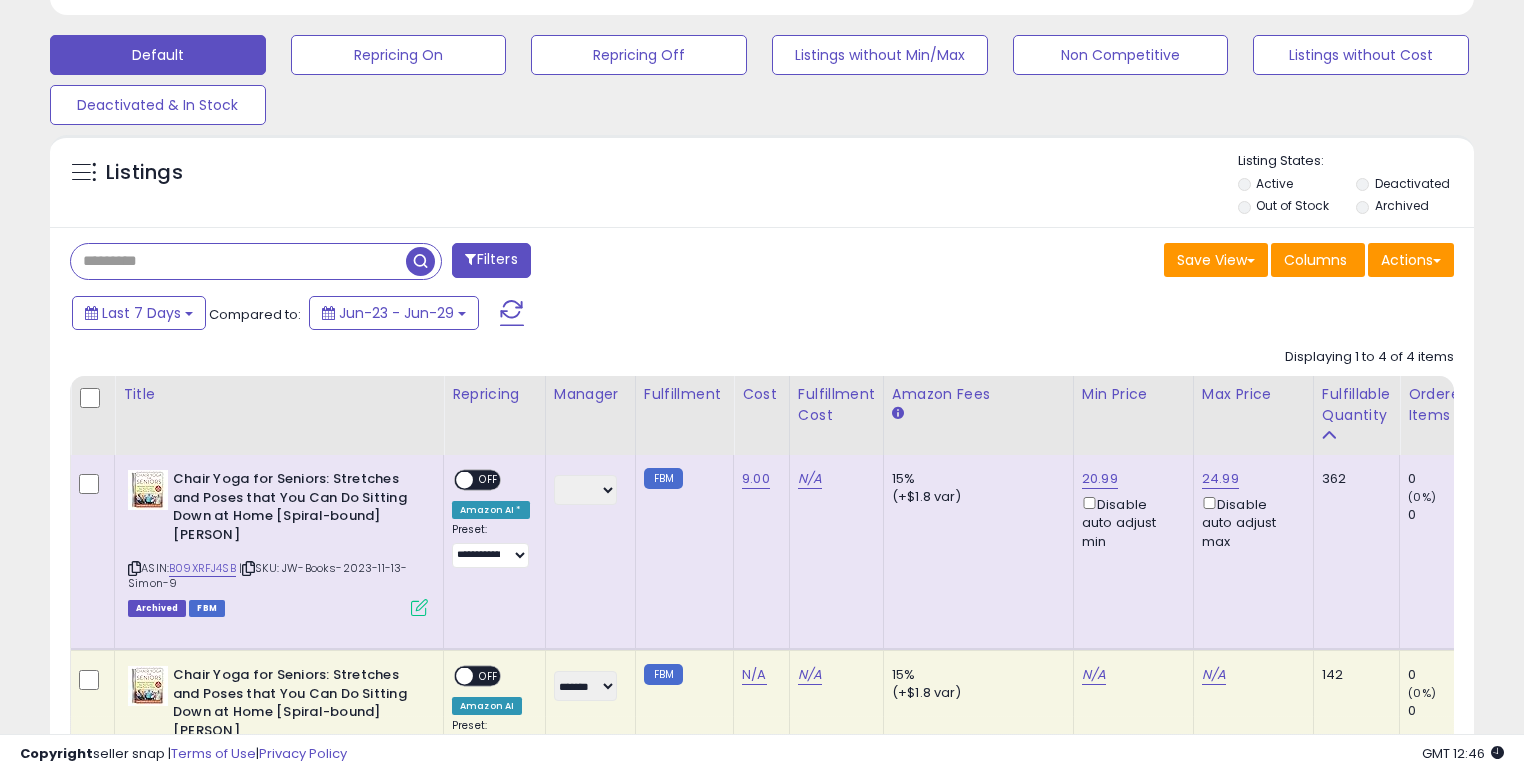 type 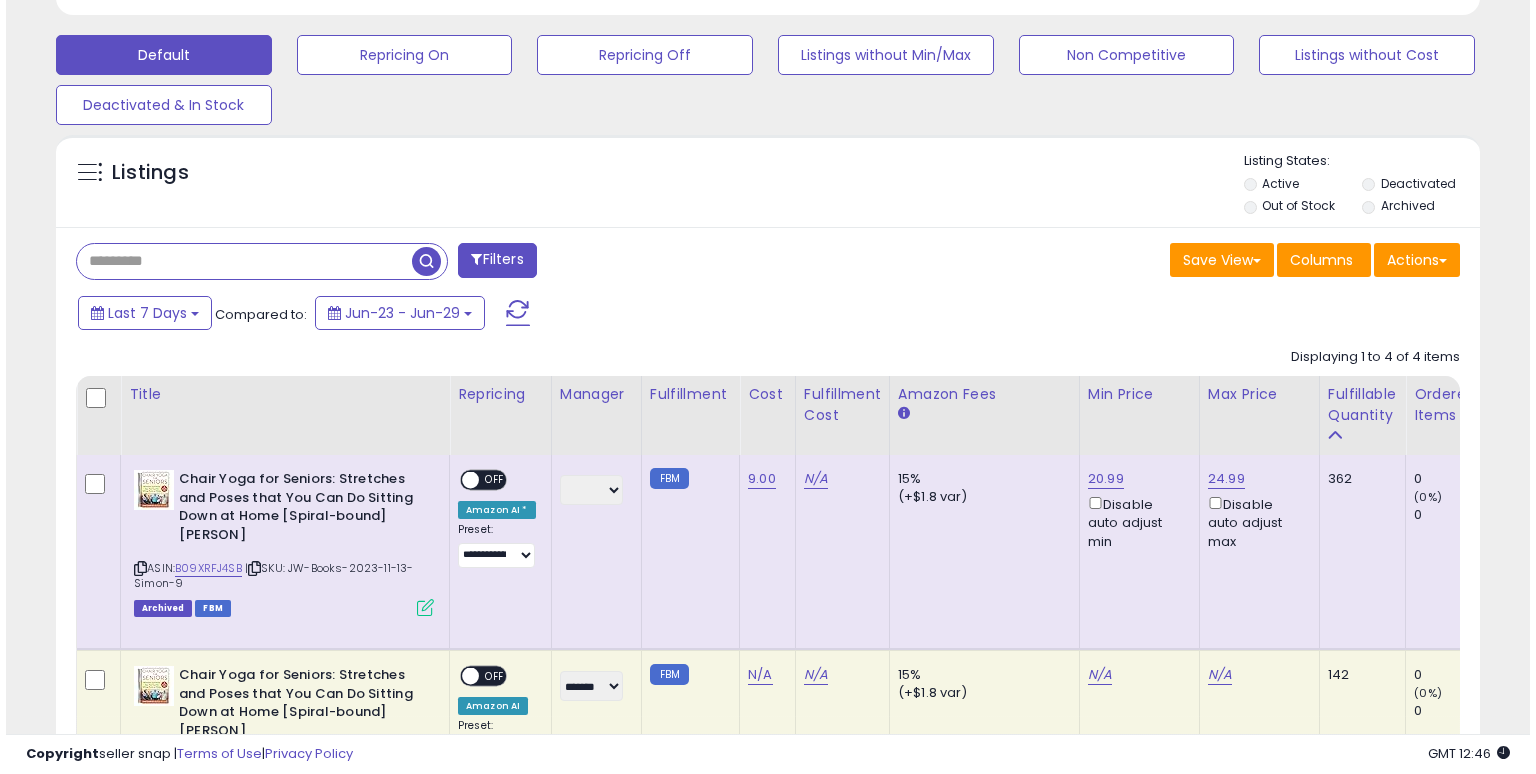scroll, scrollTop: 441, scrollLeft: 0, axis: vertical 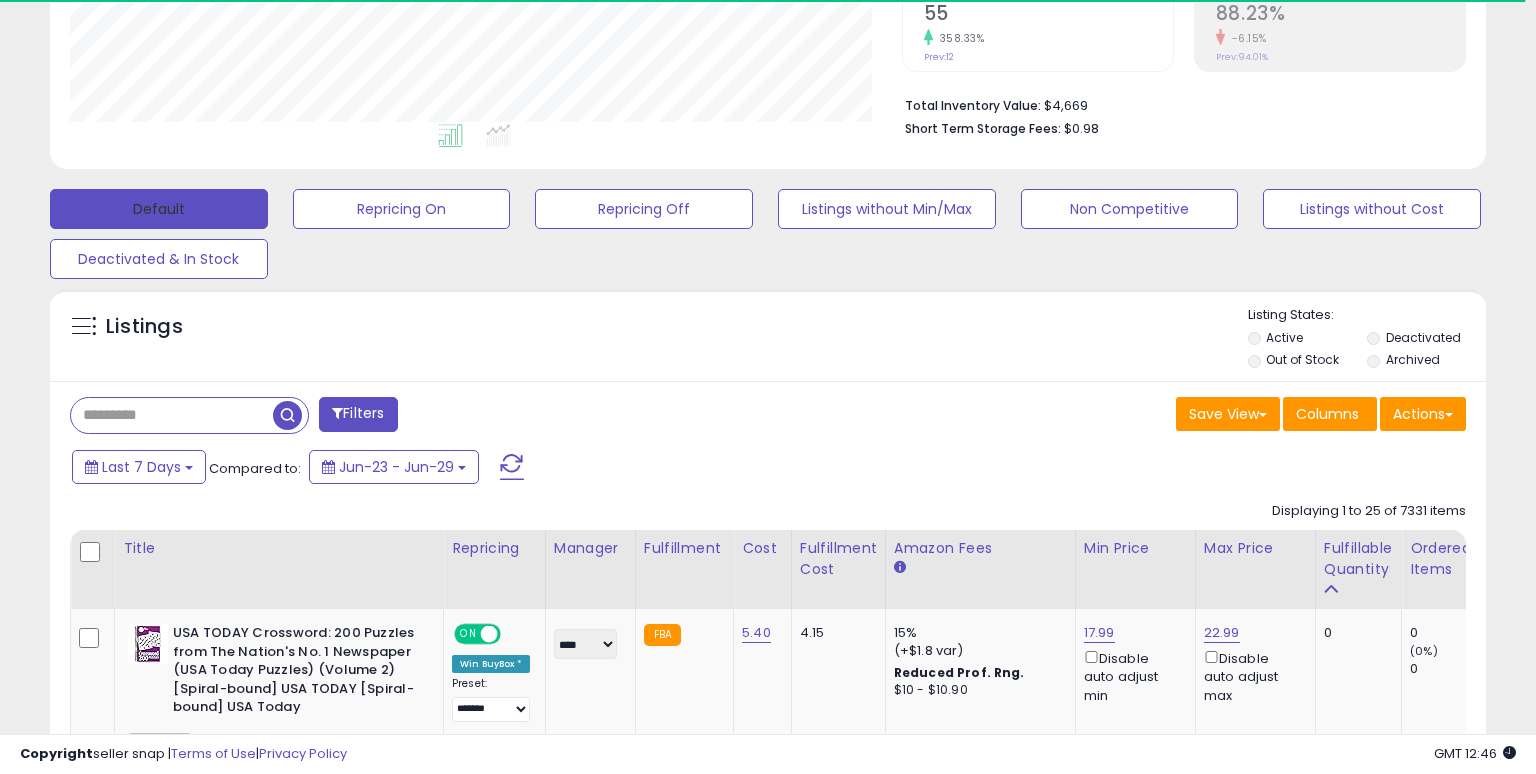 click on "Default" at bounding box center (159, 209) 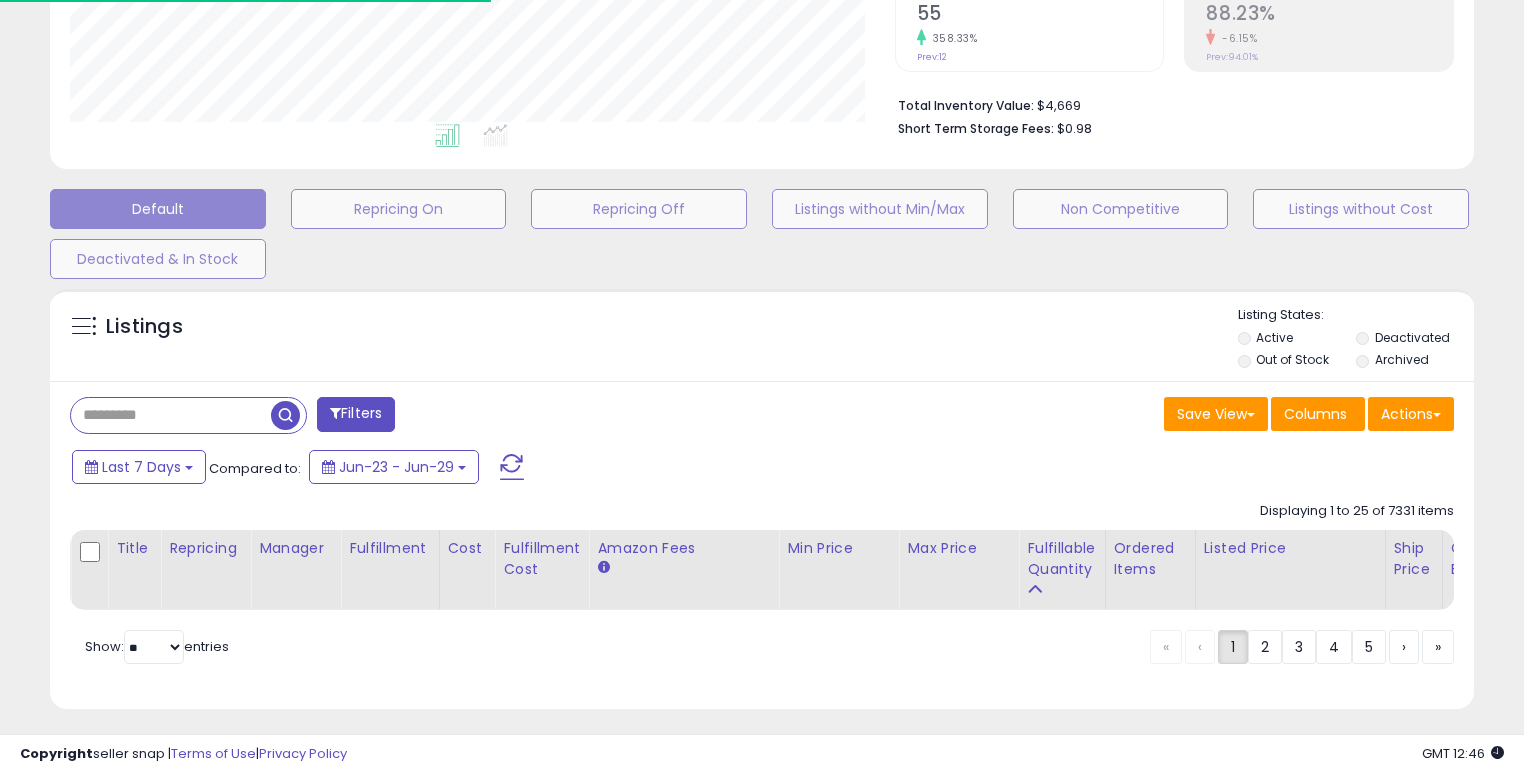 scroll, scrollTop: 409, scrollLeft: 824, axis: both 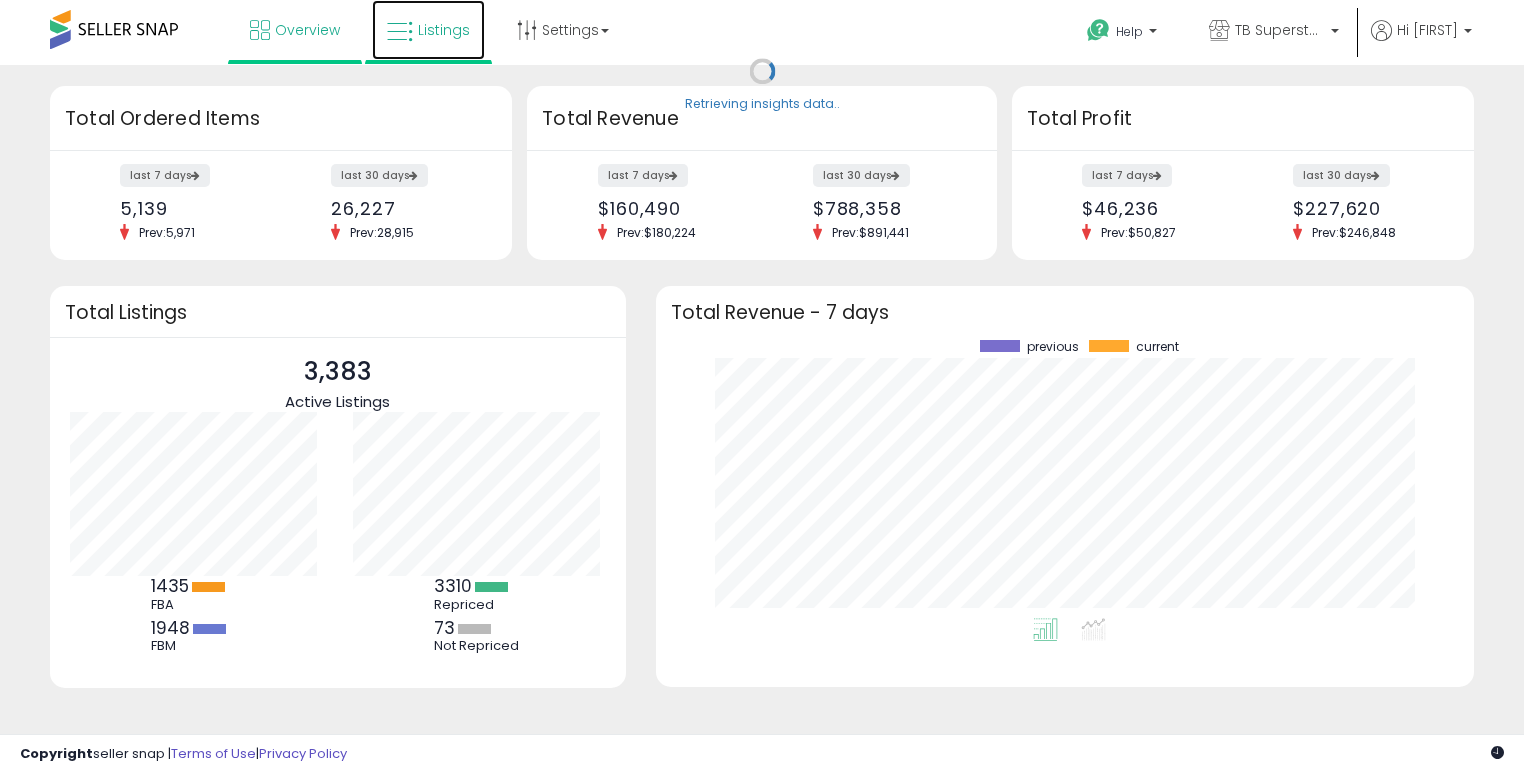 click on "Listings" at bounding box center (444, 30) 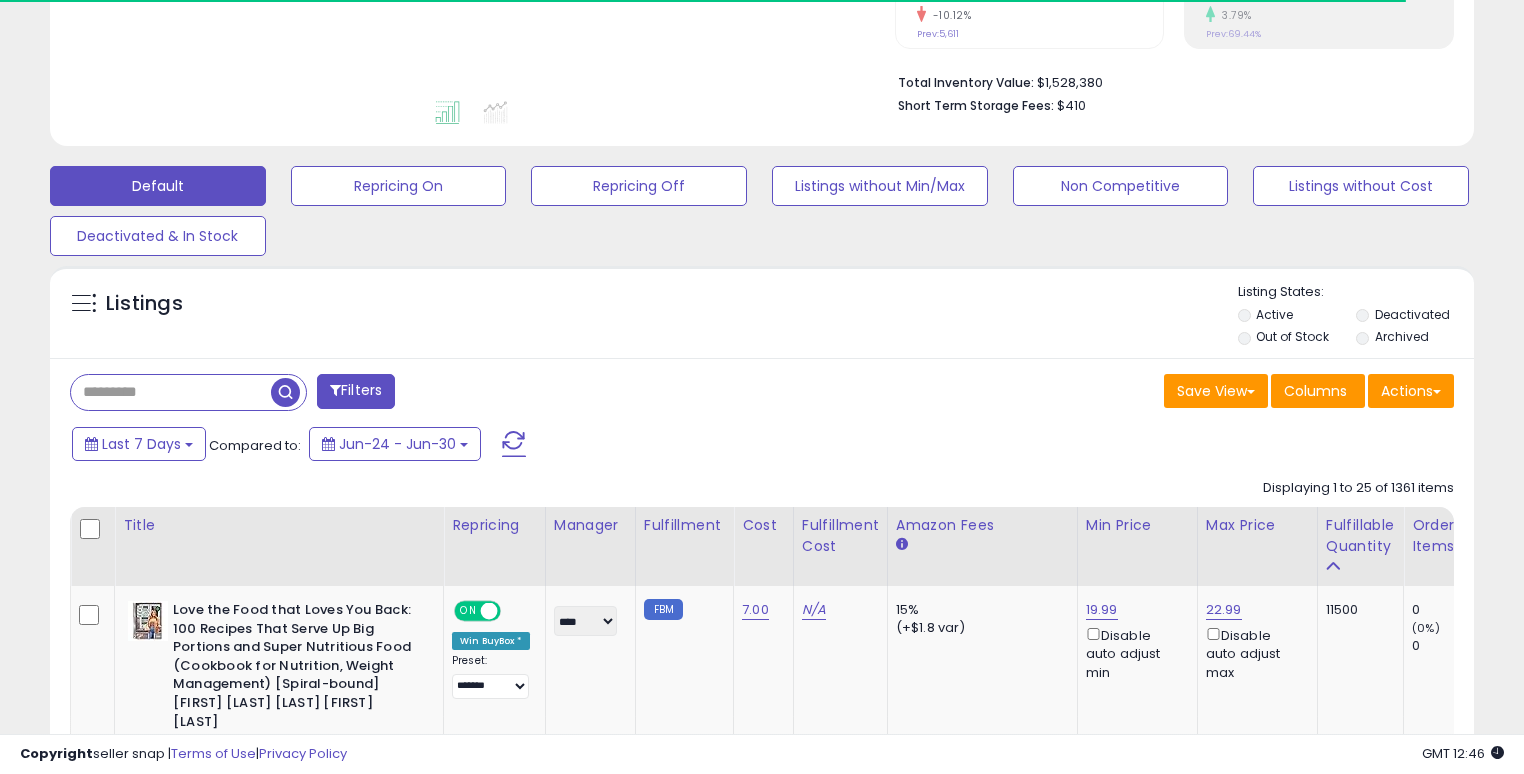 scroll, scrollTop: 474, scrollLeft: 0, axis: vertical 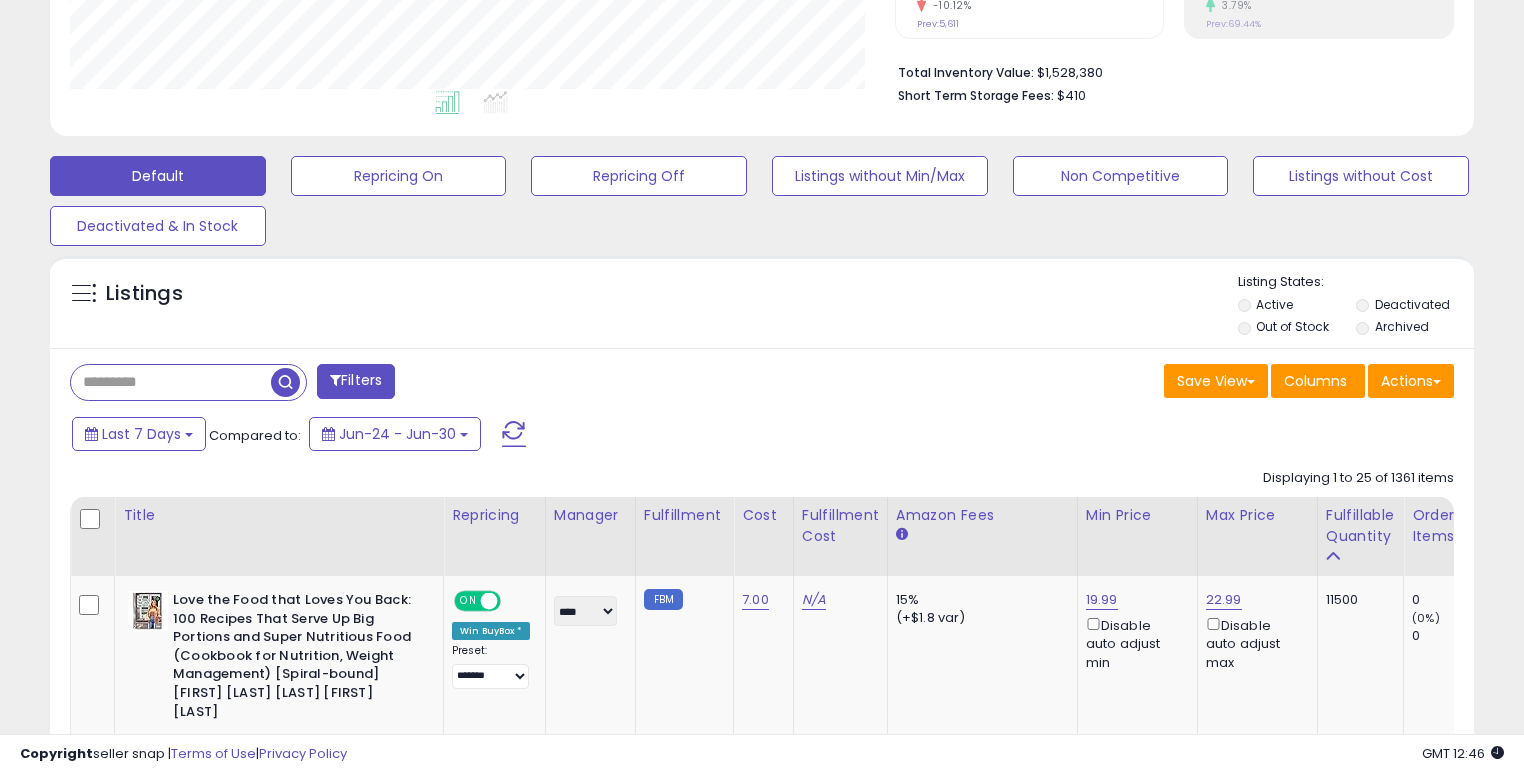 click on "Filters" at bounding box center [356, 381] 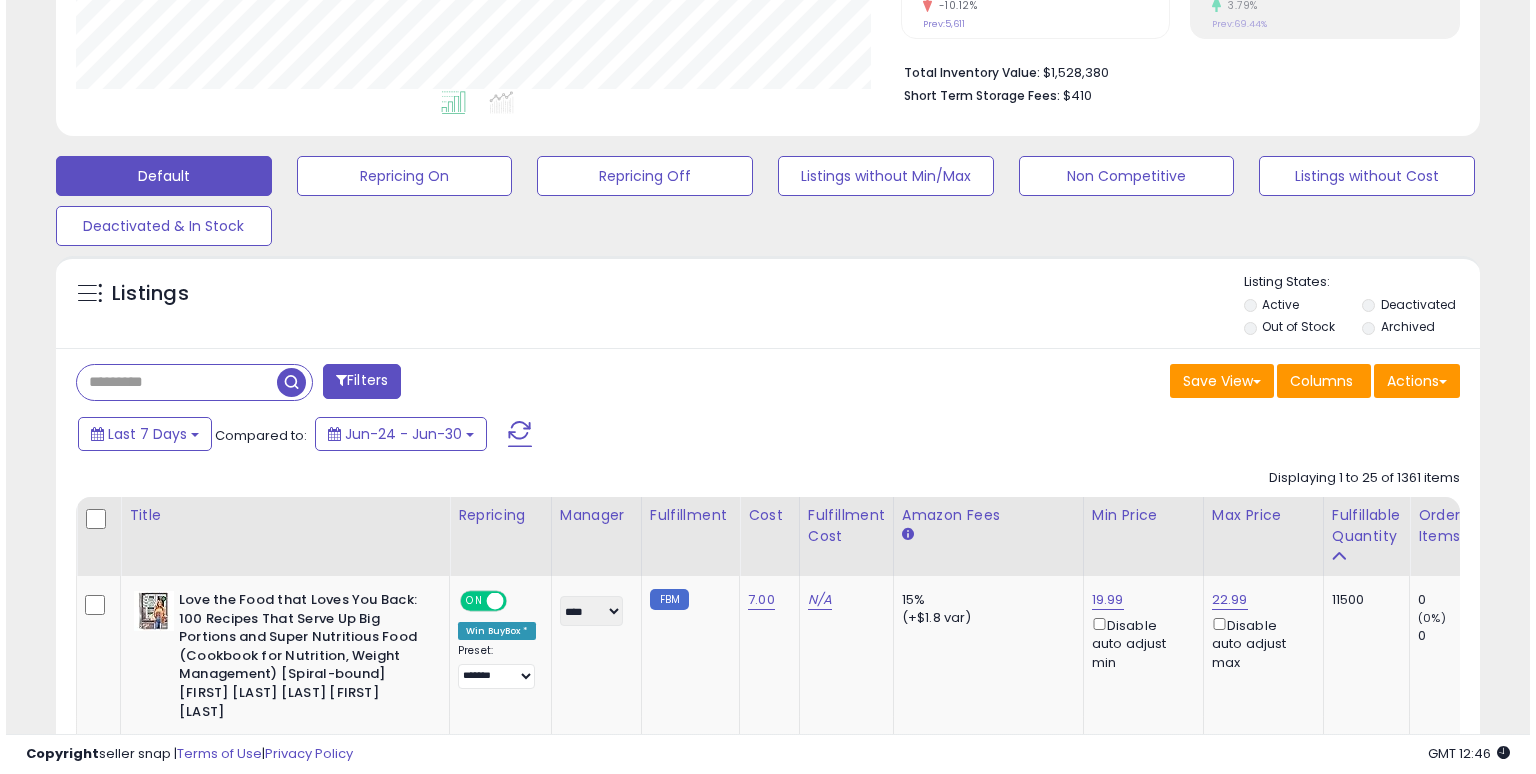 scroll, scrollTop: 999589, scrollLeft: 999168, axis: both 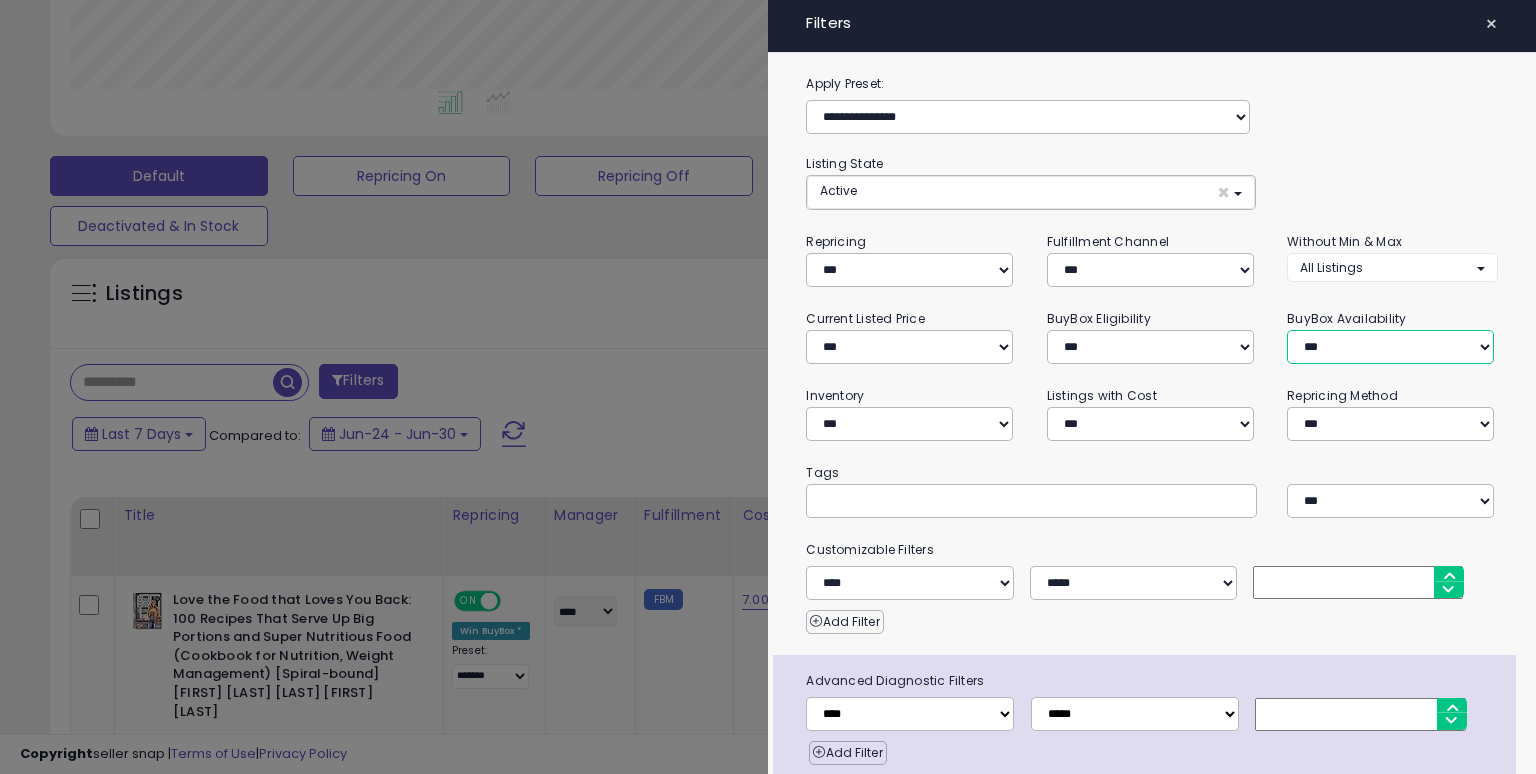 click on "**********" at bounding box center (1390, 347) 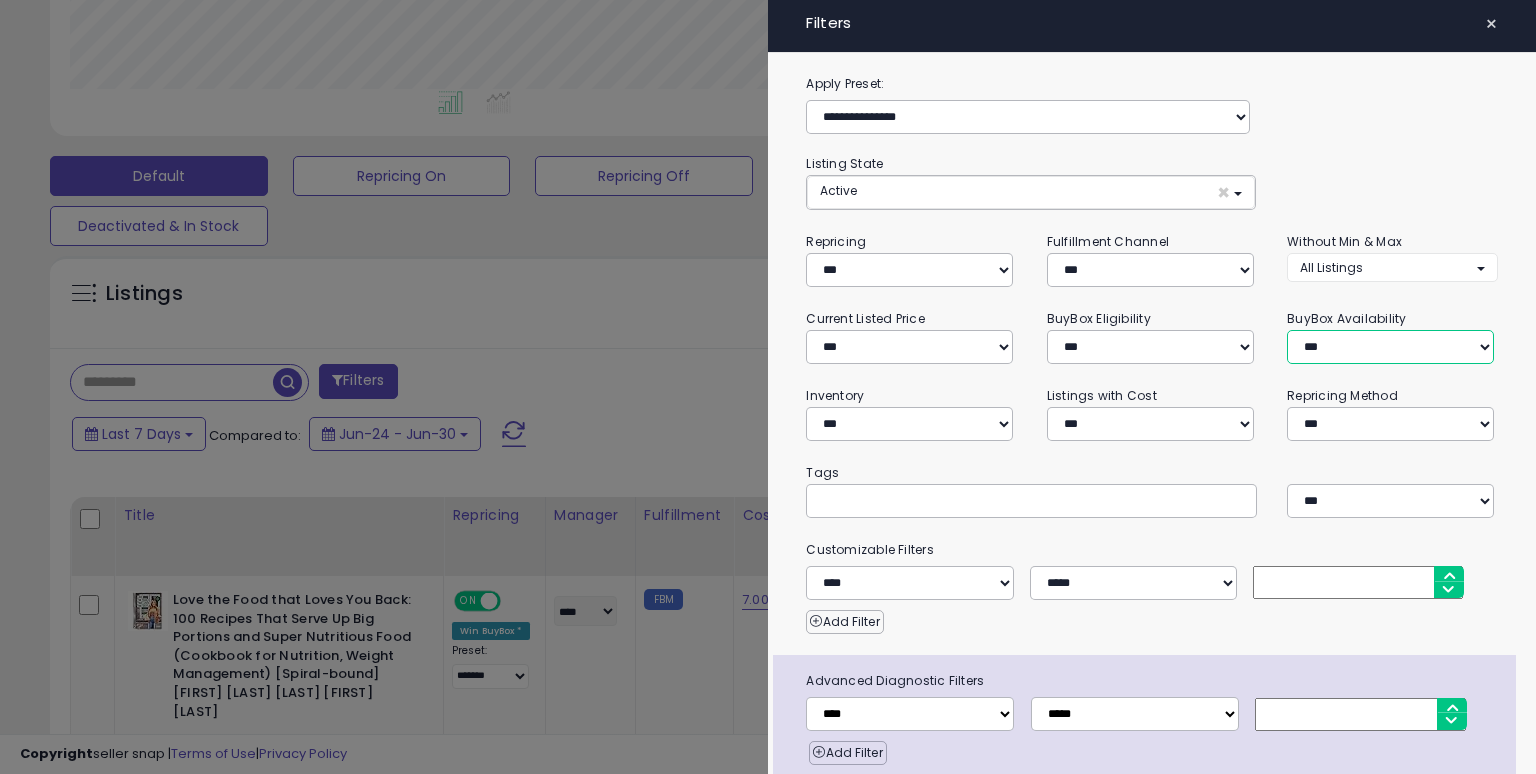 click on "**********" at bounding box center (1390, 347) 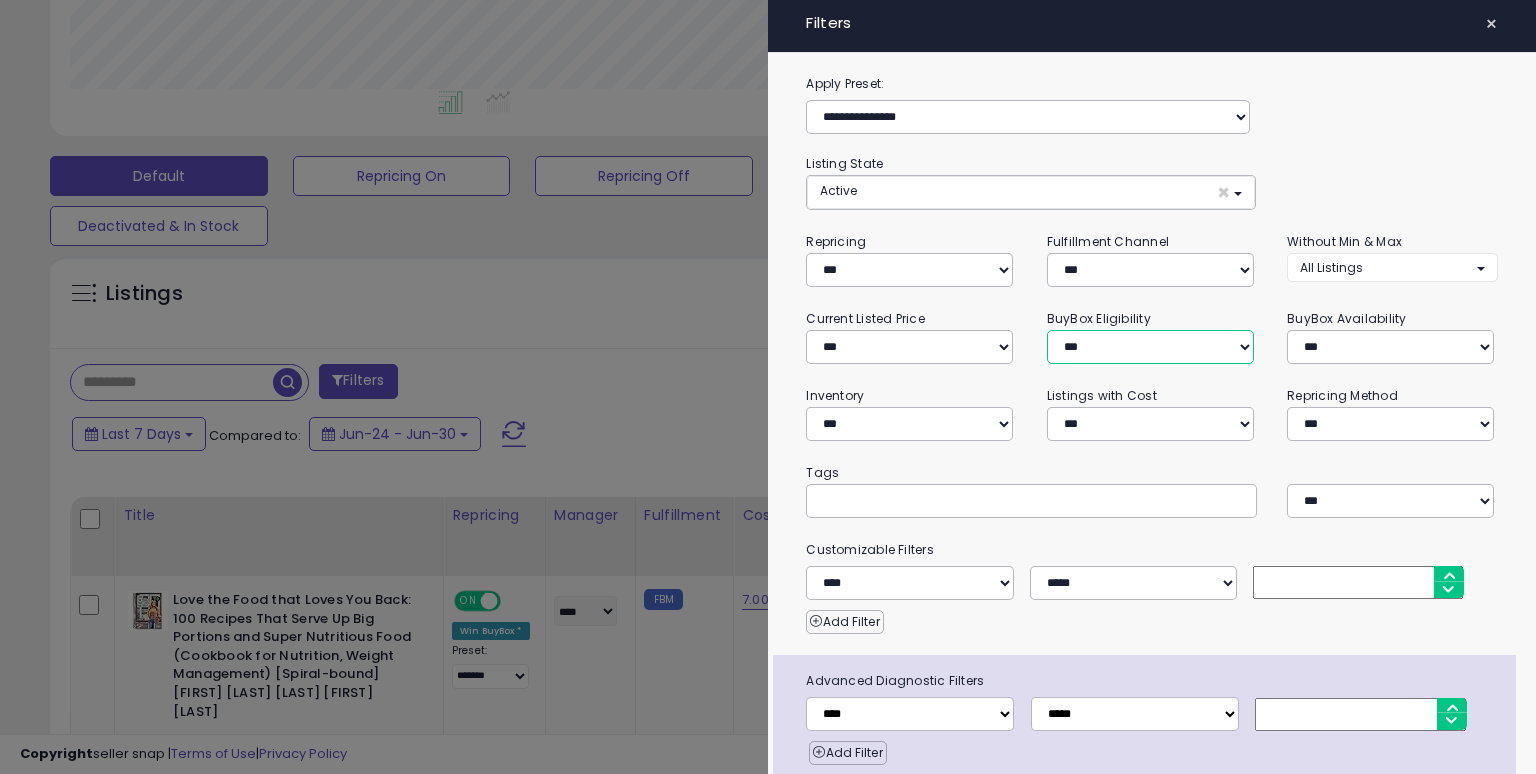 click on "**********" at bounding box center (1150, 347) 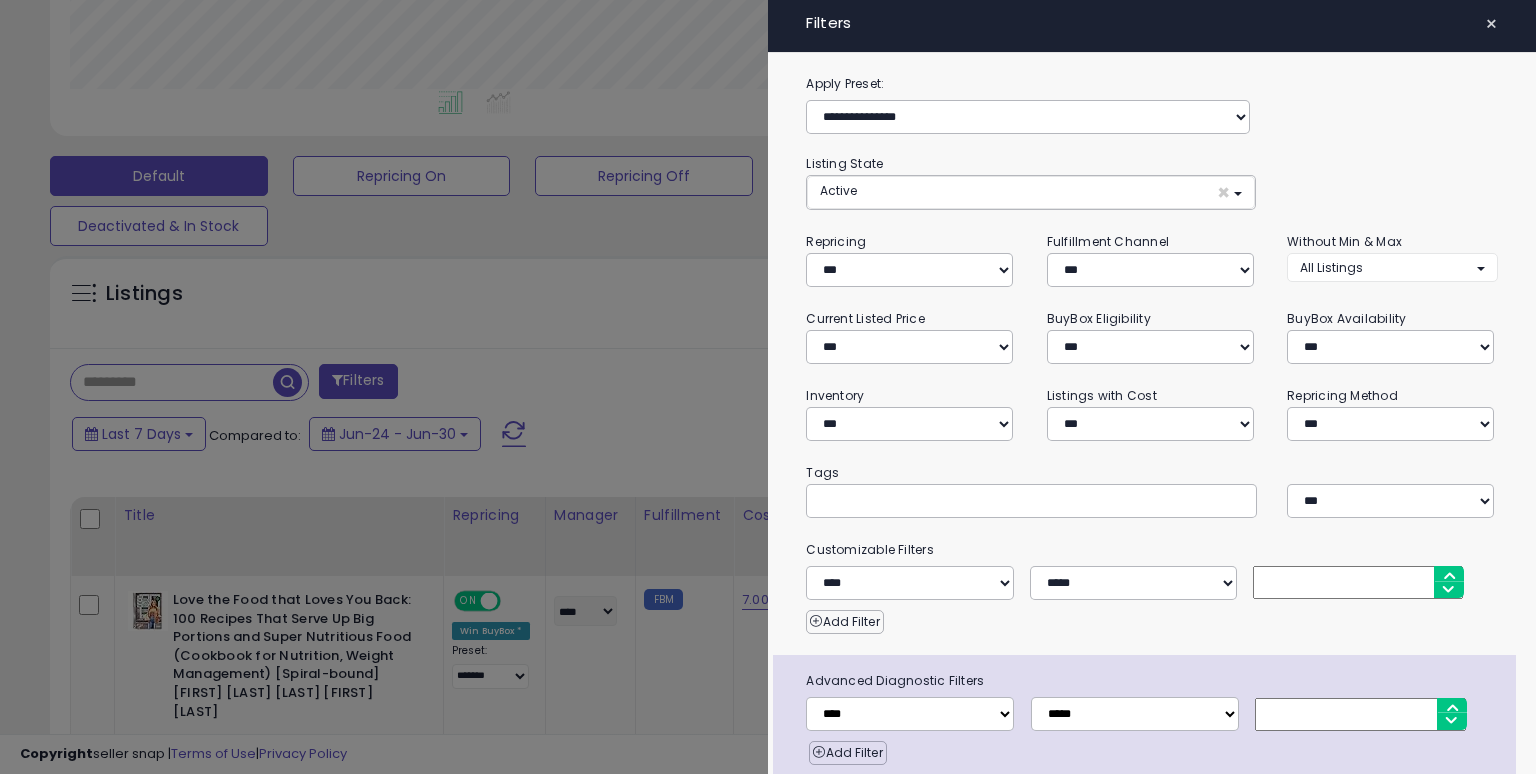 click at bounding box center (768, 387) 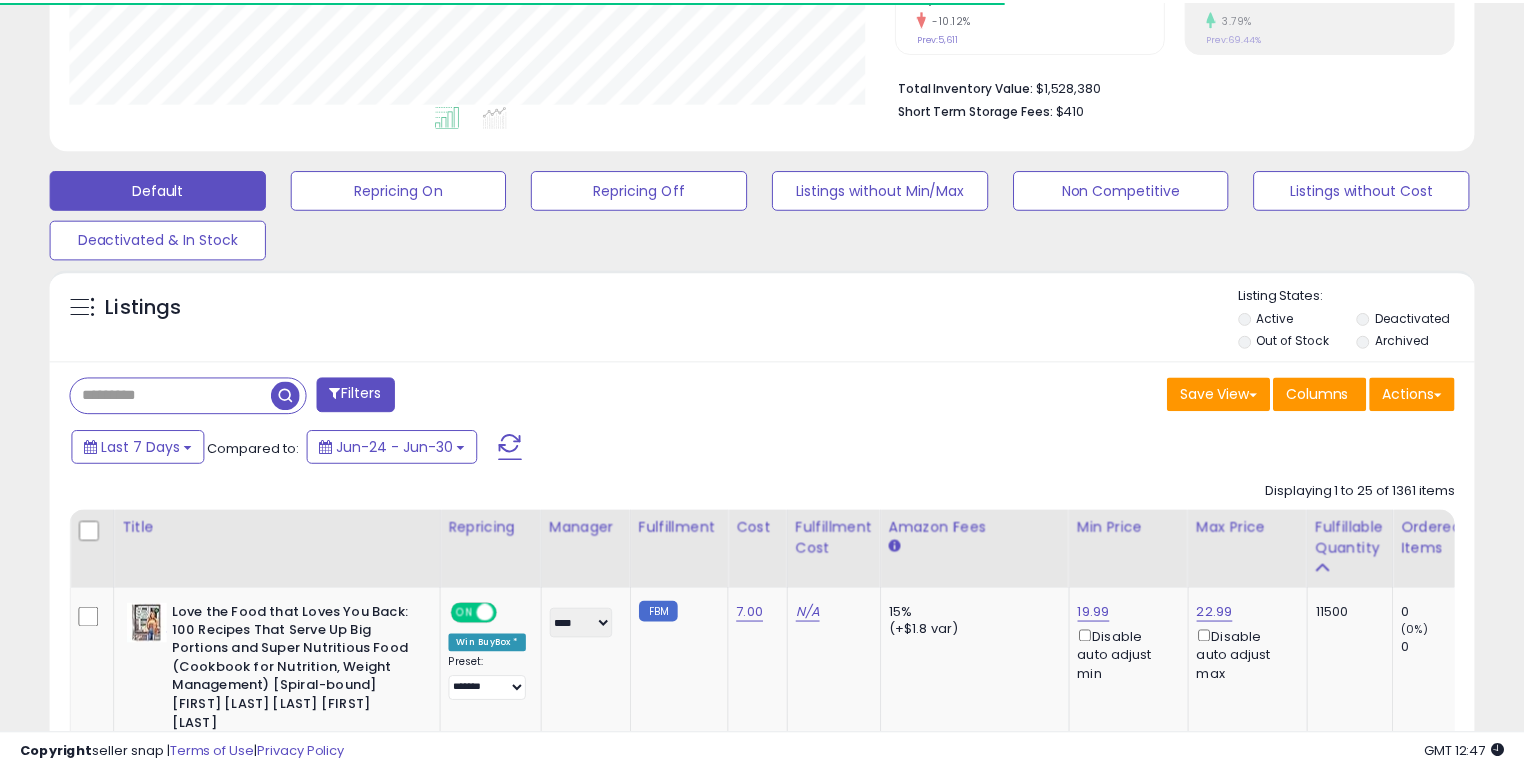 scroll, scrollTop: 474, scrollLeft: 0, axis: vertical 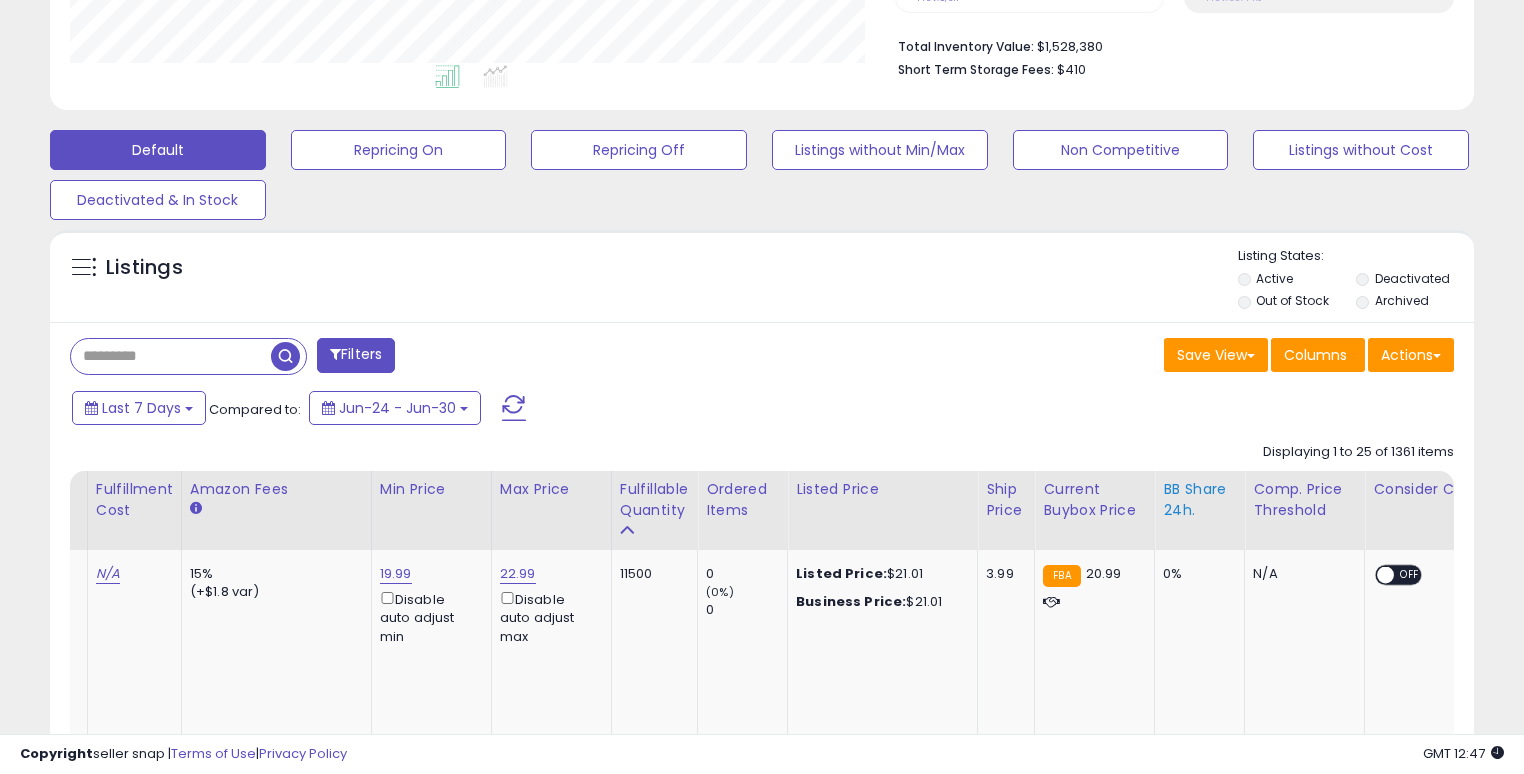 click on "BB Share 24h." at bounding box center [1199, 500] 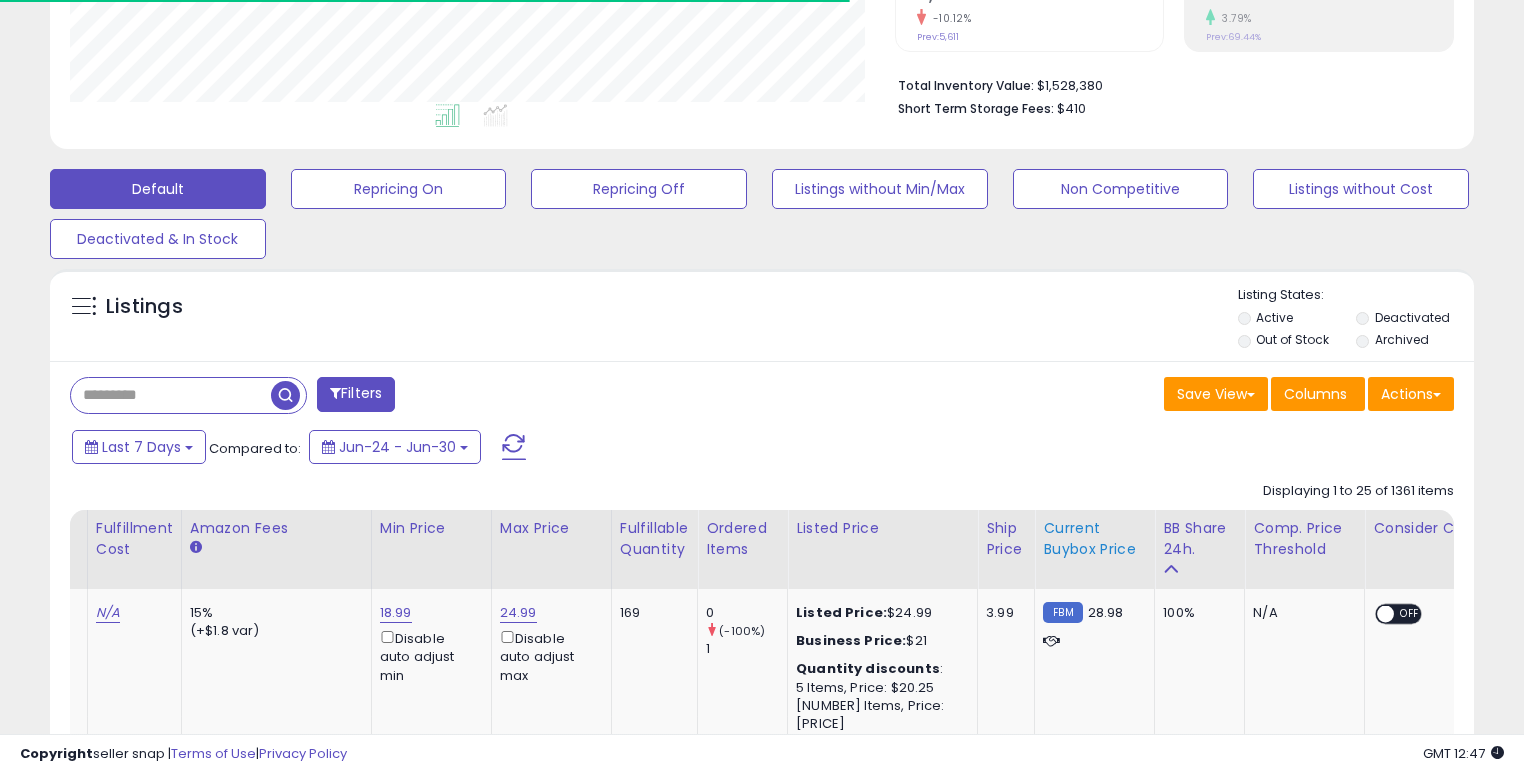 scroll, scrollTop: 500, scrollLeft: 0, axis: vertical 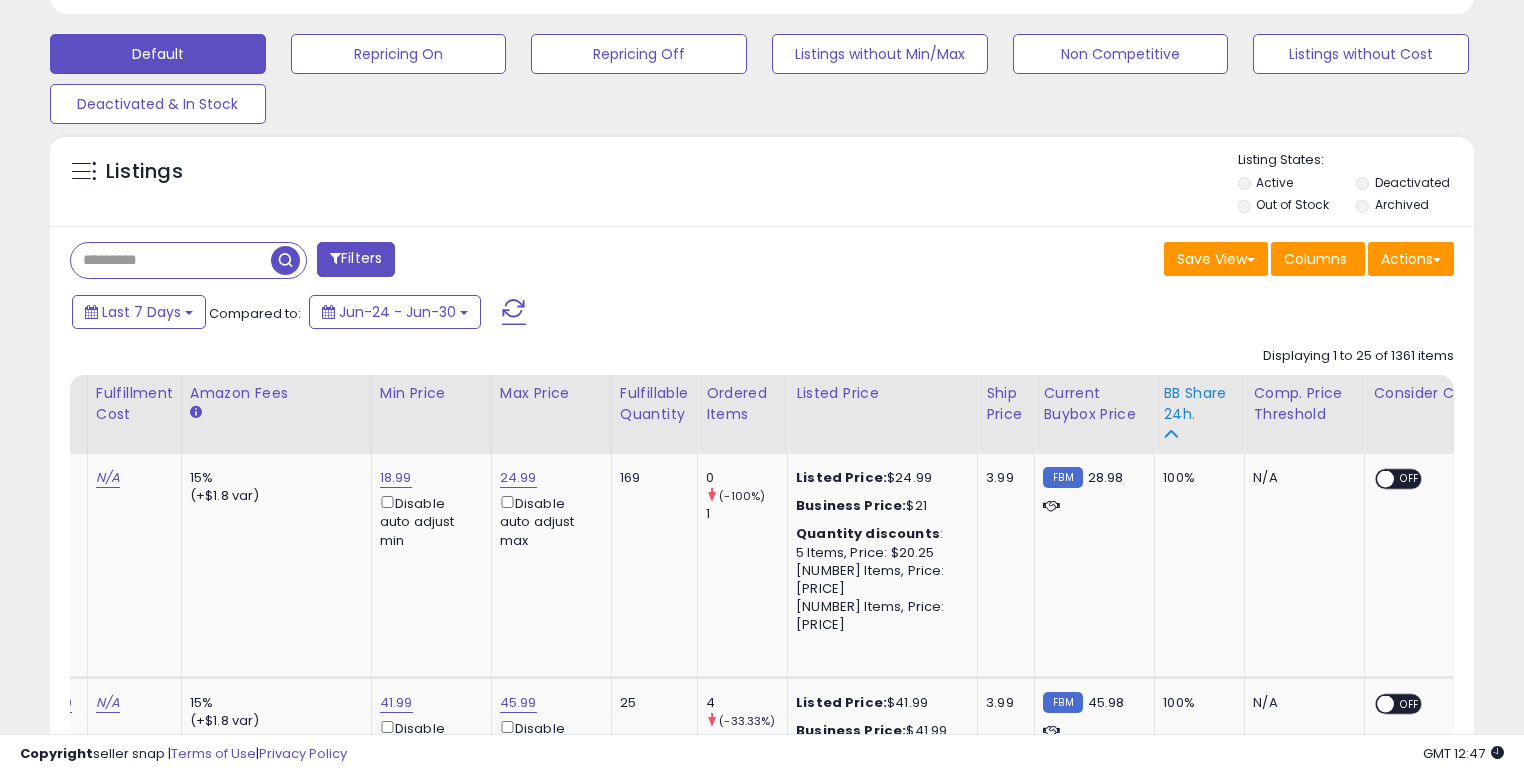 click on "BB Share 24h." at bounding box center [1199, 404] 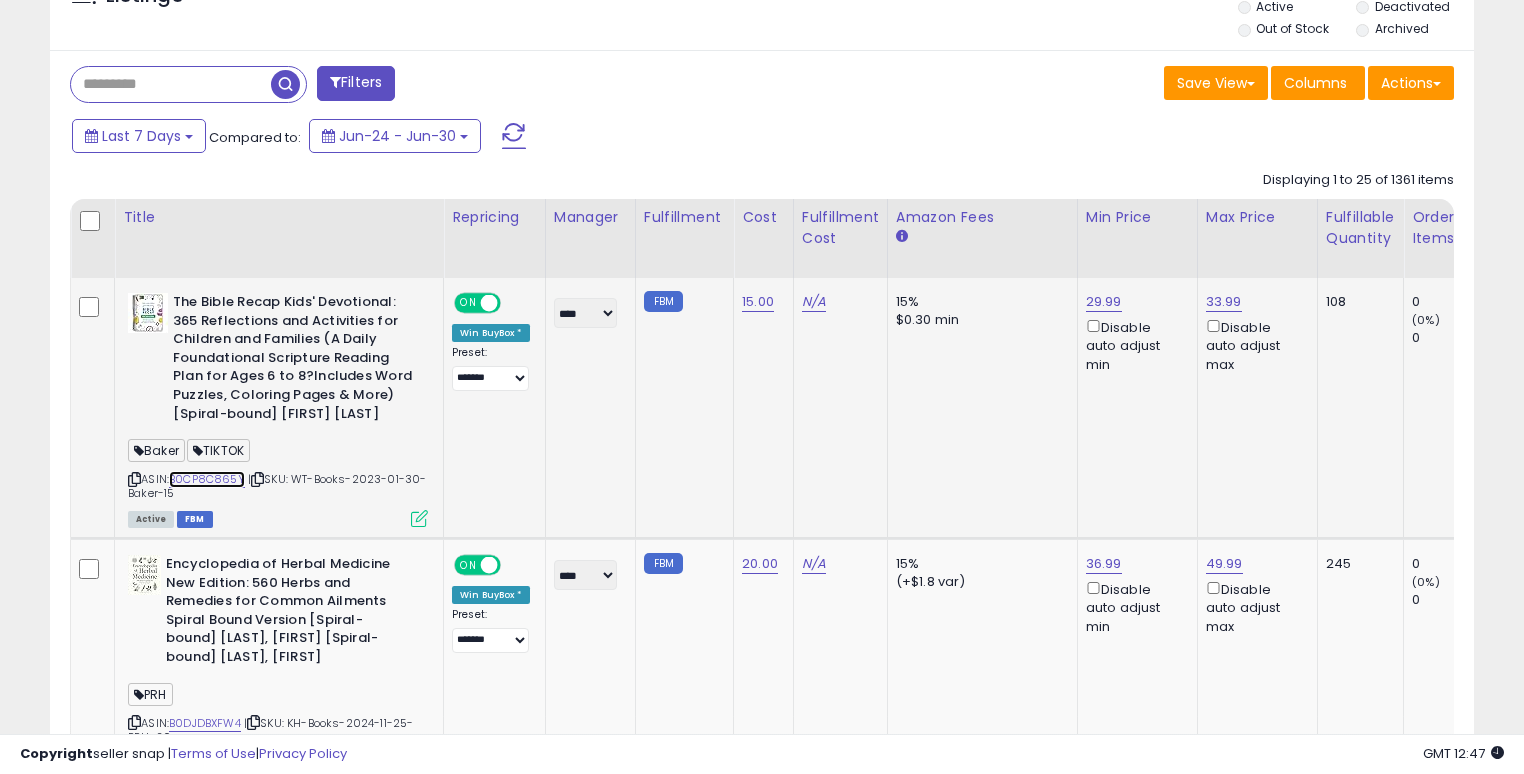 click on "B0CP8C865Y" at bounding box center [207, 479] 